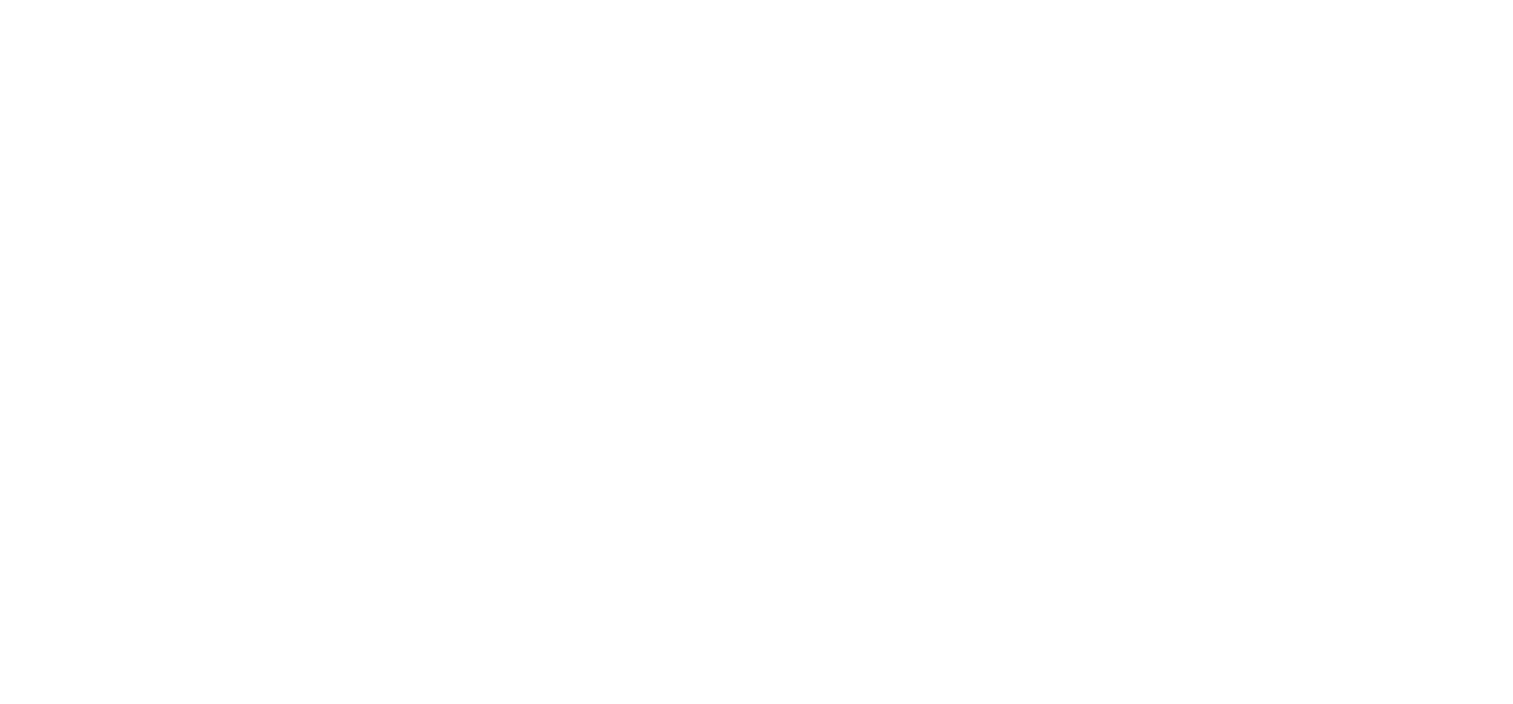 scroll, scrollTop: 0, scrollLeft: 0, axis: both 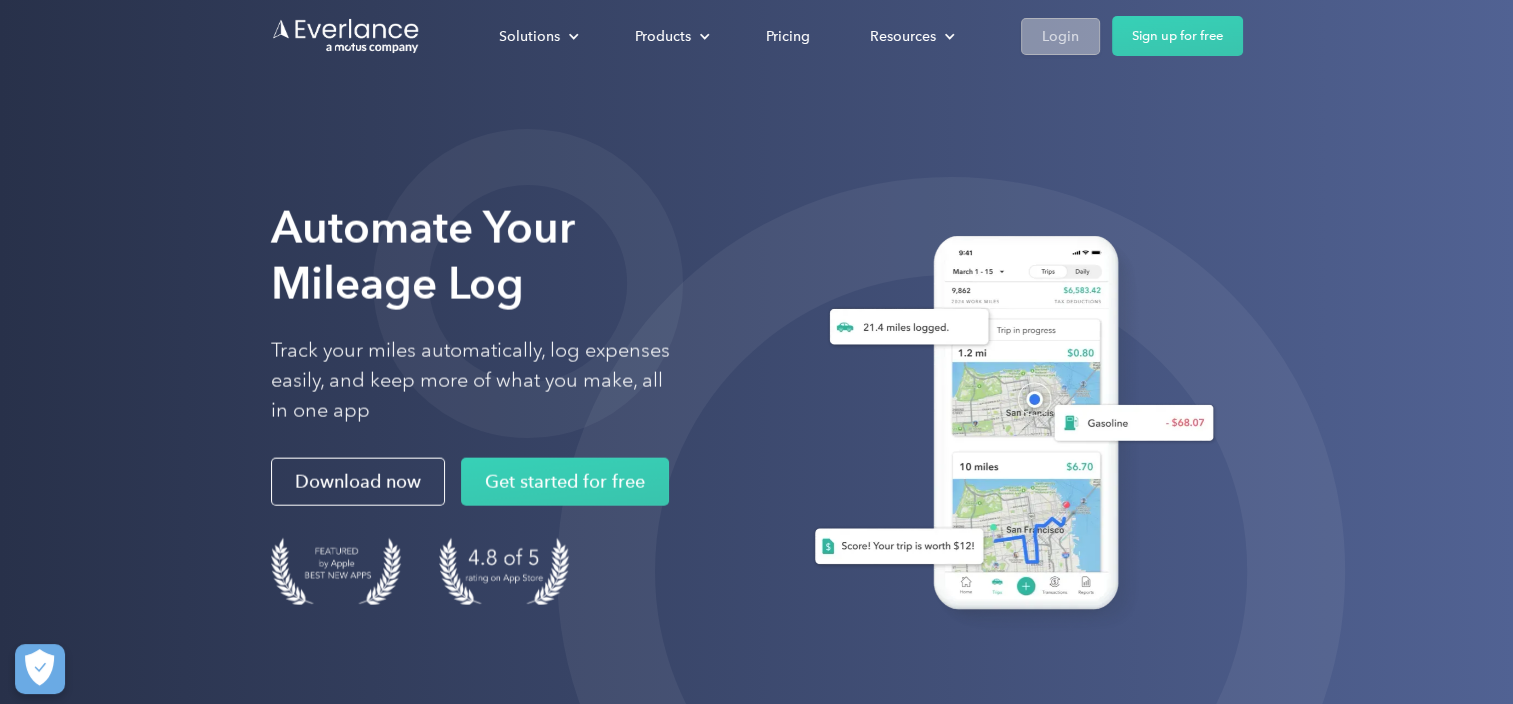 click on "Login" at bounding box center [1060, 36] 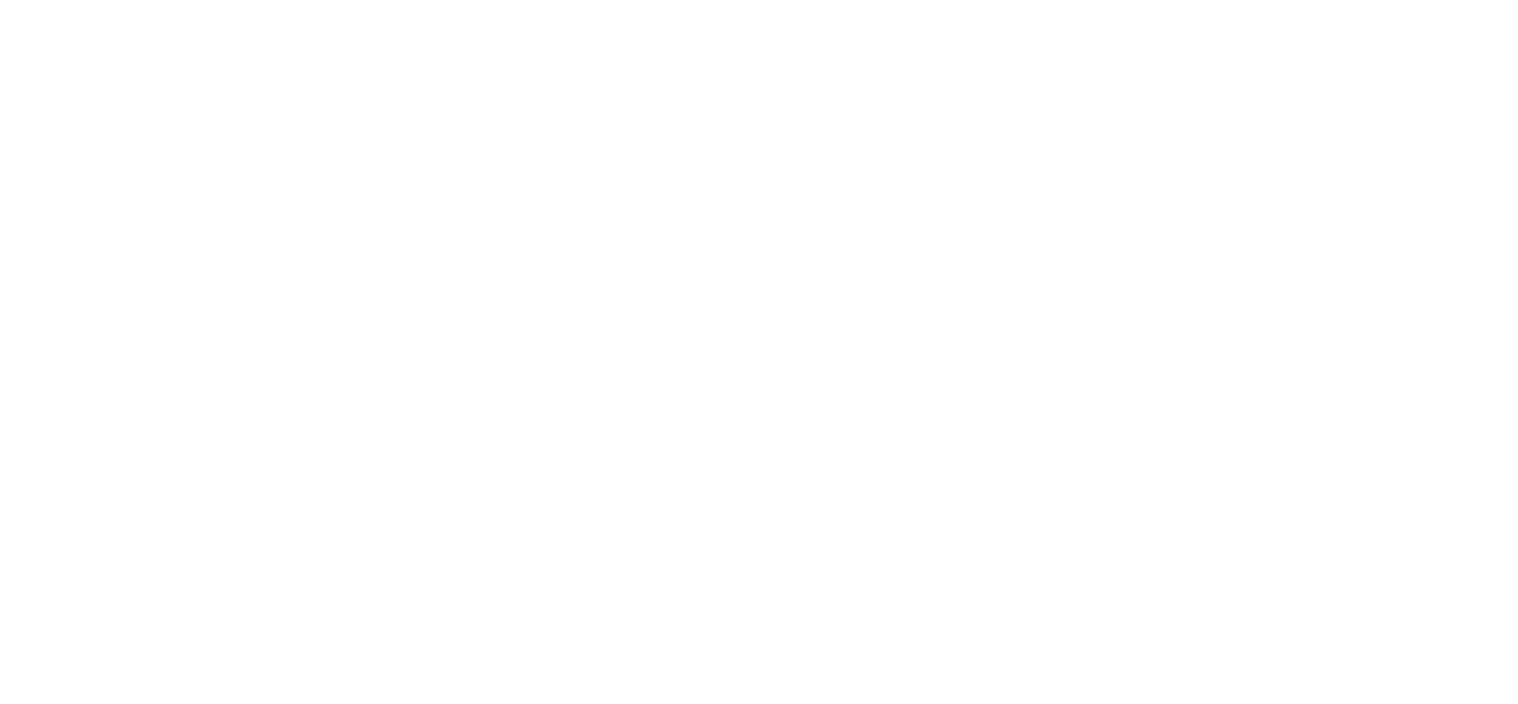 scroll, scrollTop: 0, scrollLeft: 0, axis: both 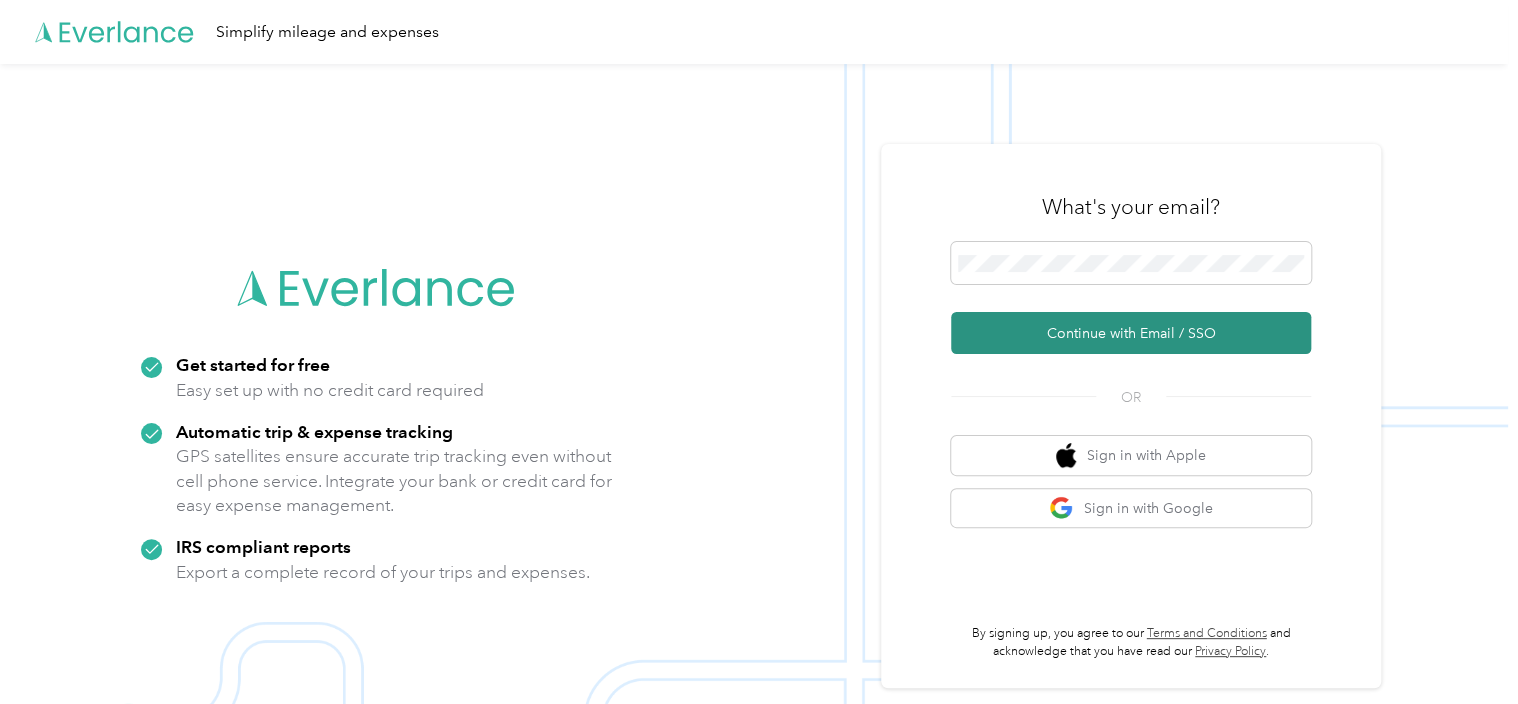 click on "Continue with Email / SSO" at bounding box center [1131, 333] 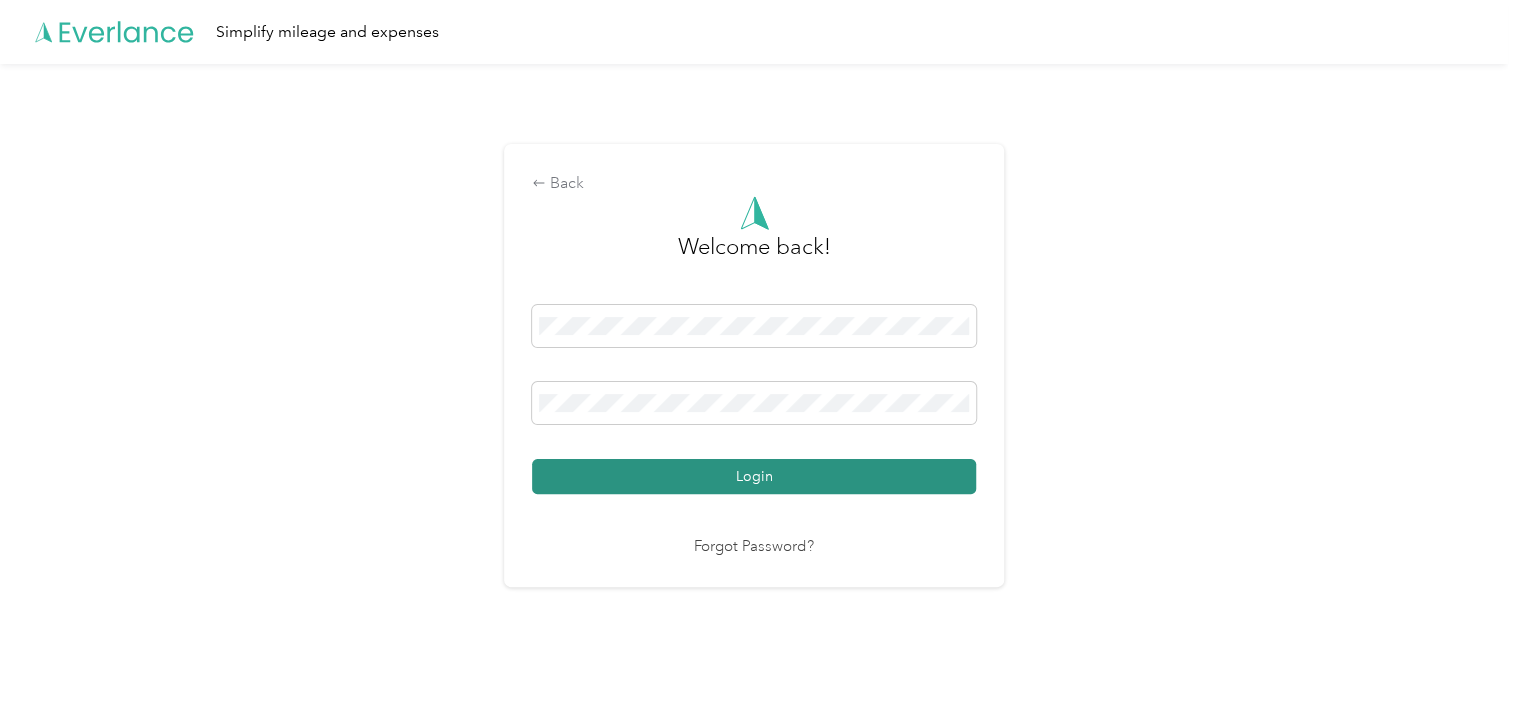click on "Login" at bounding box center [754, 476] 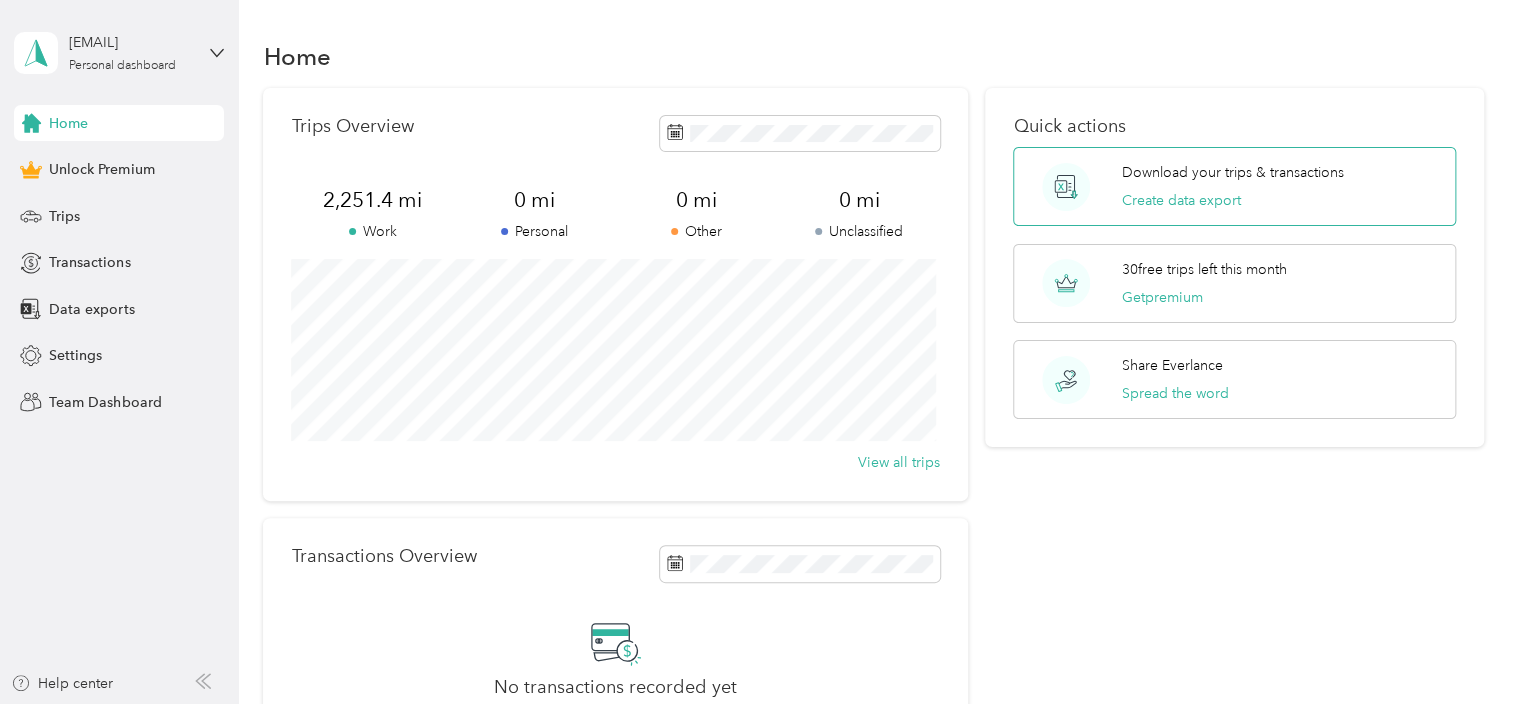 click on "Download your trips & transactions Create data export" at bounding box center [1234, 186] 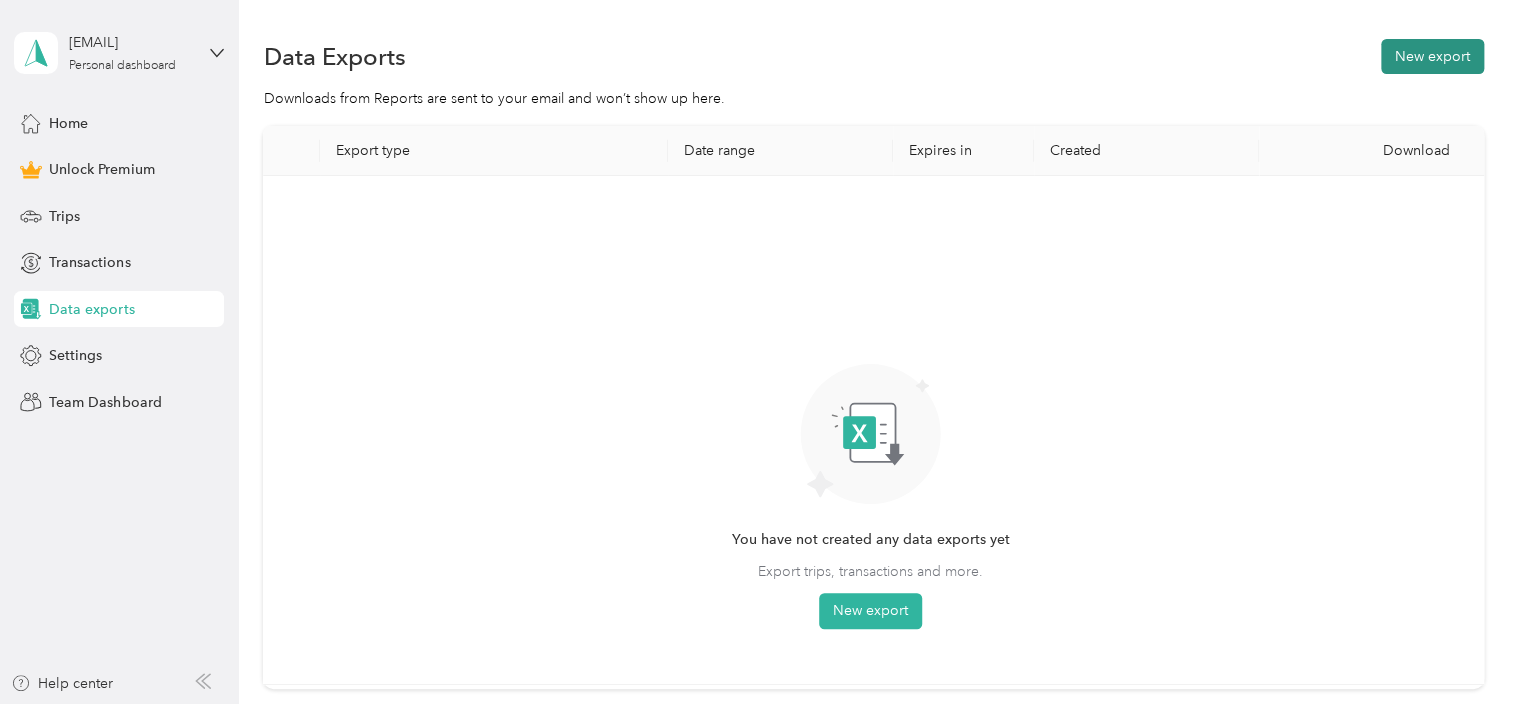 click on "New export" at bounding box center [1432, 56] 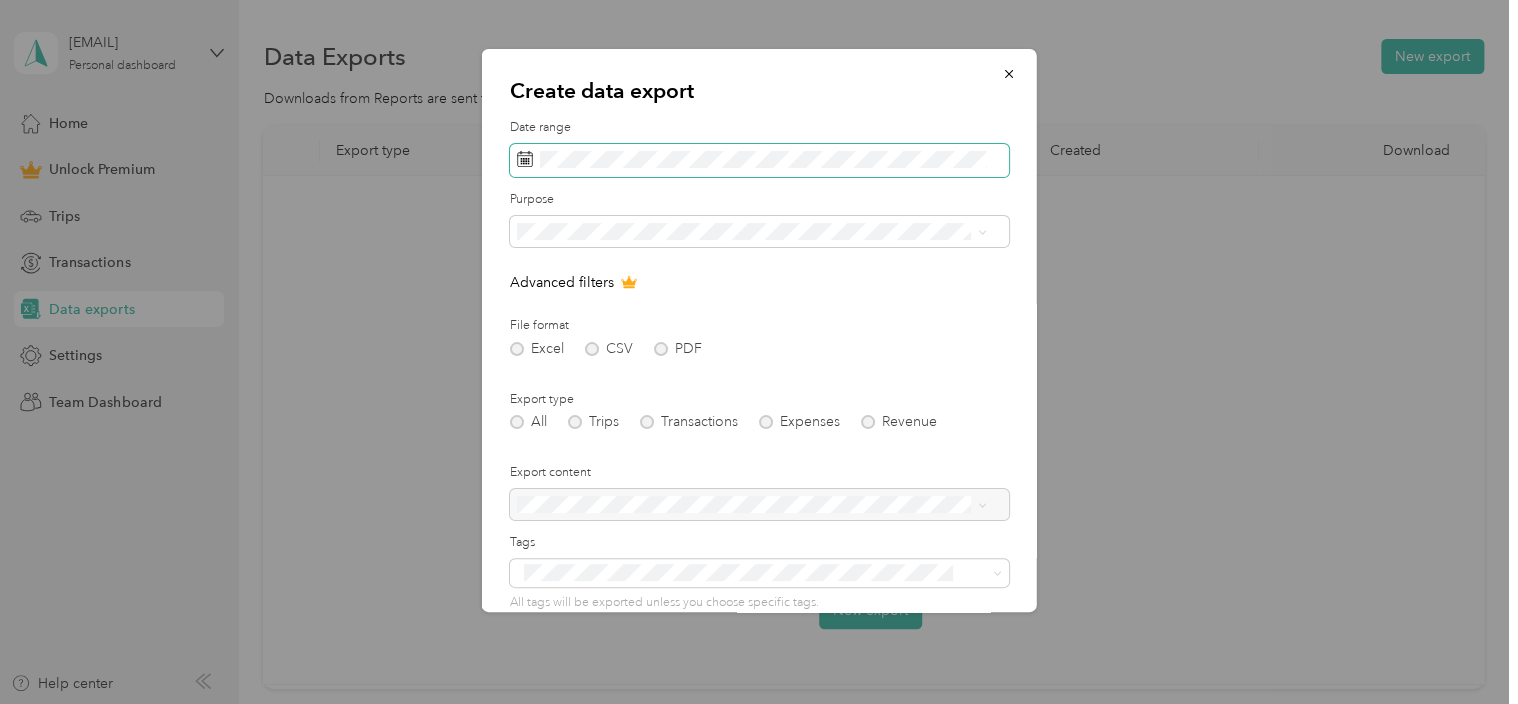 click at bounding box center [759, 161] 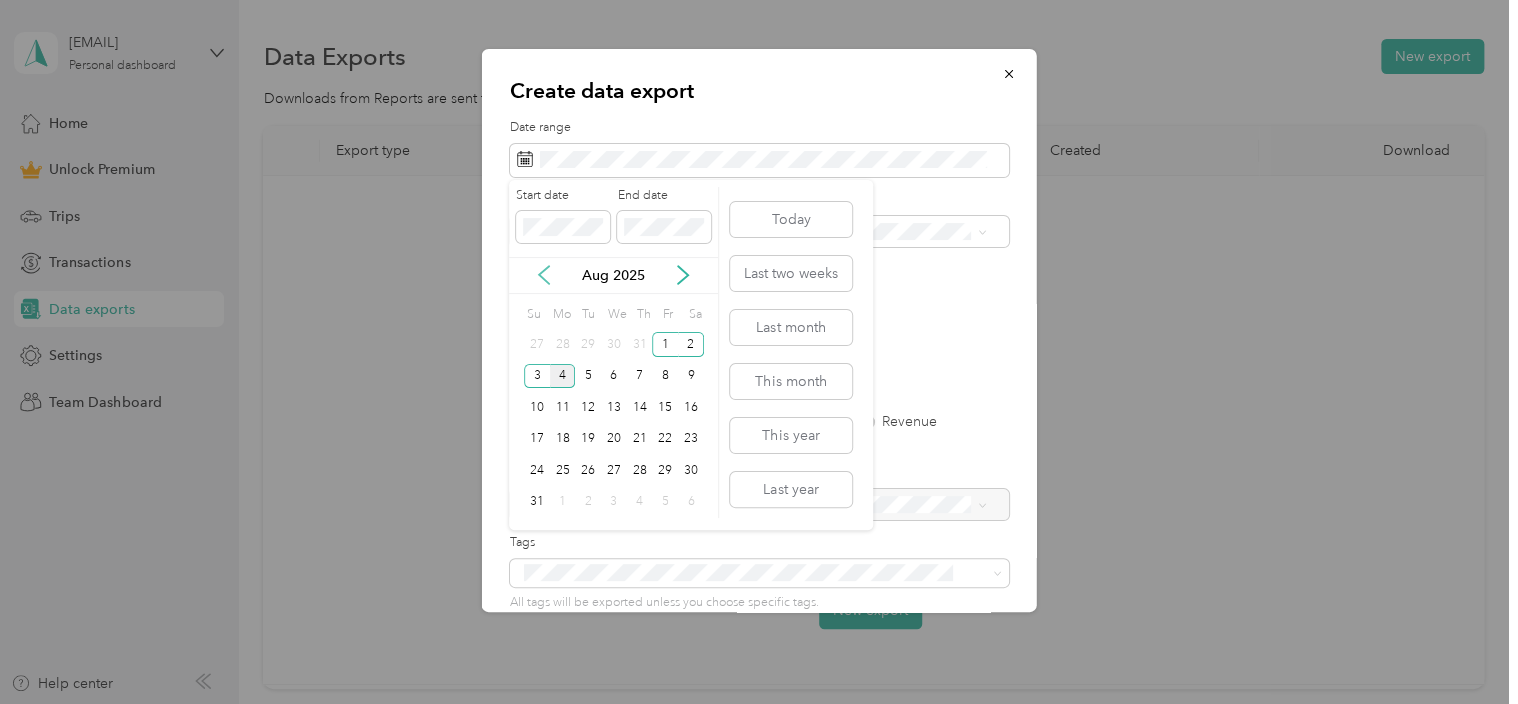 click 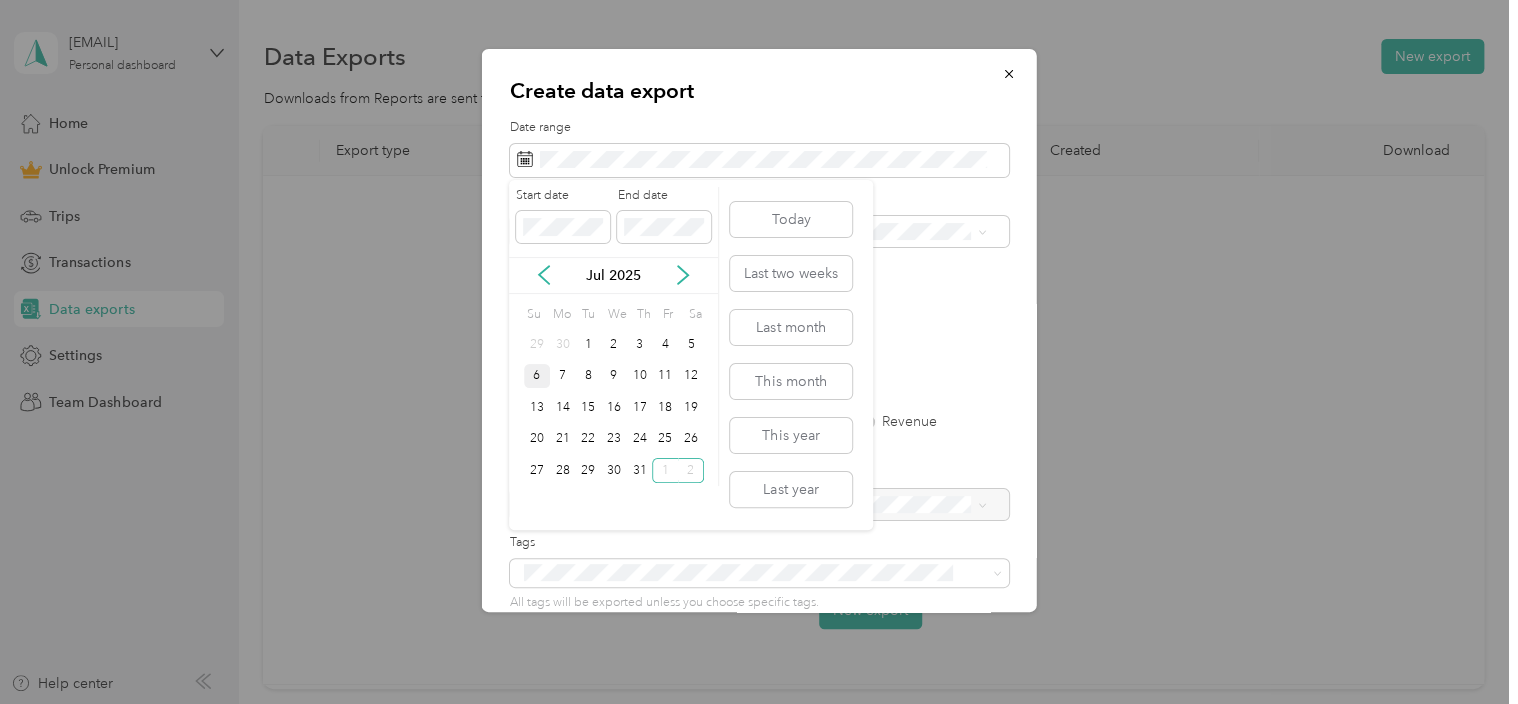 click on "6" at bounding box center (537, 376) 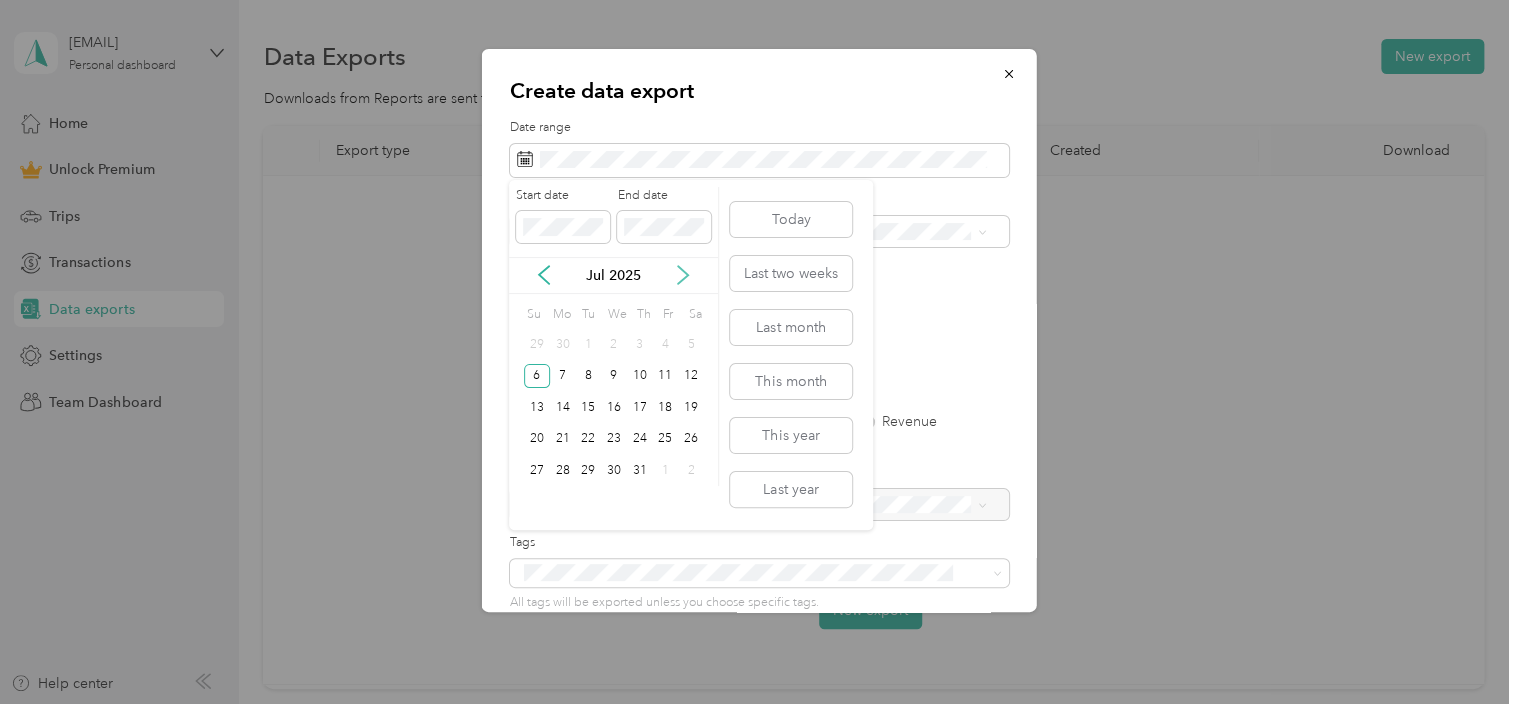 click 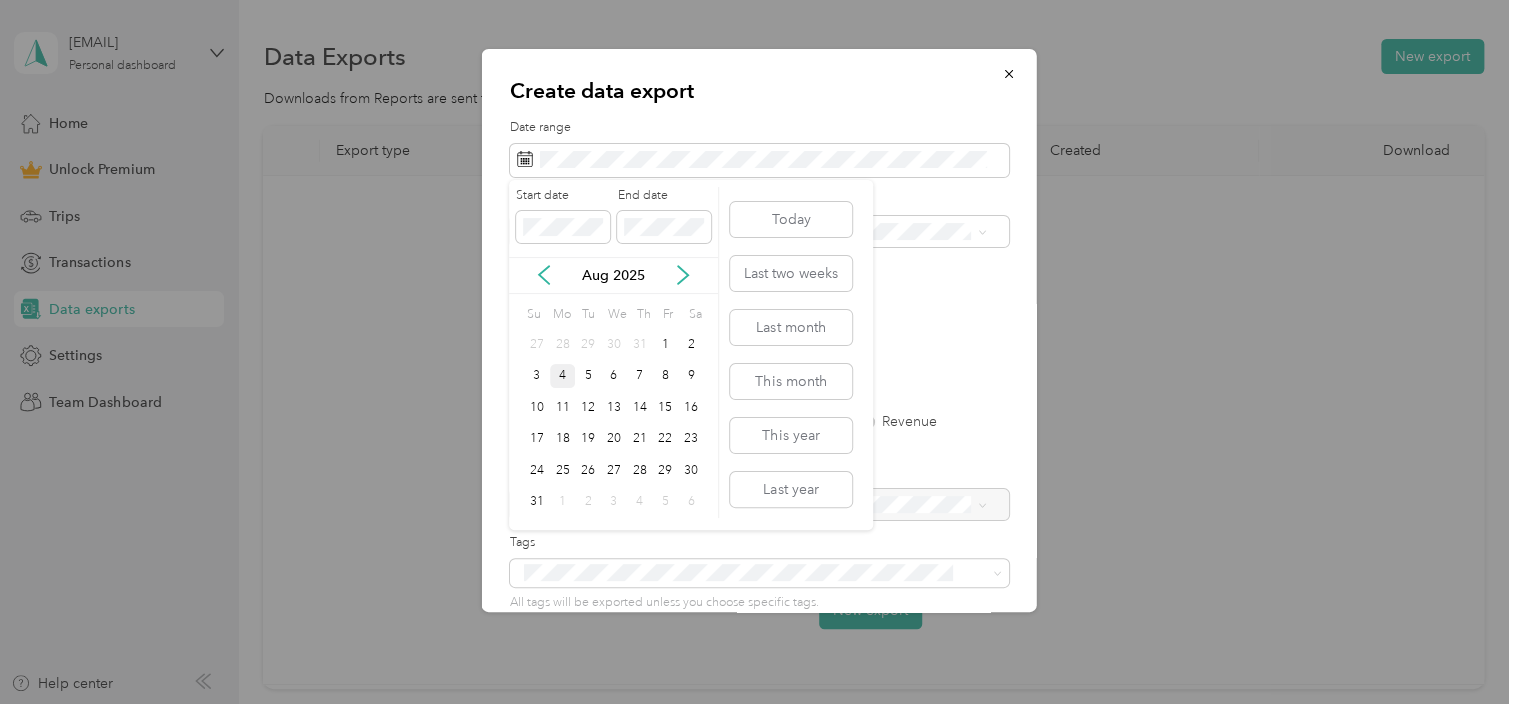 click on "4" at bounding box center [563, 376] 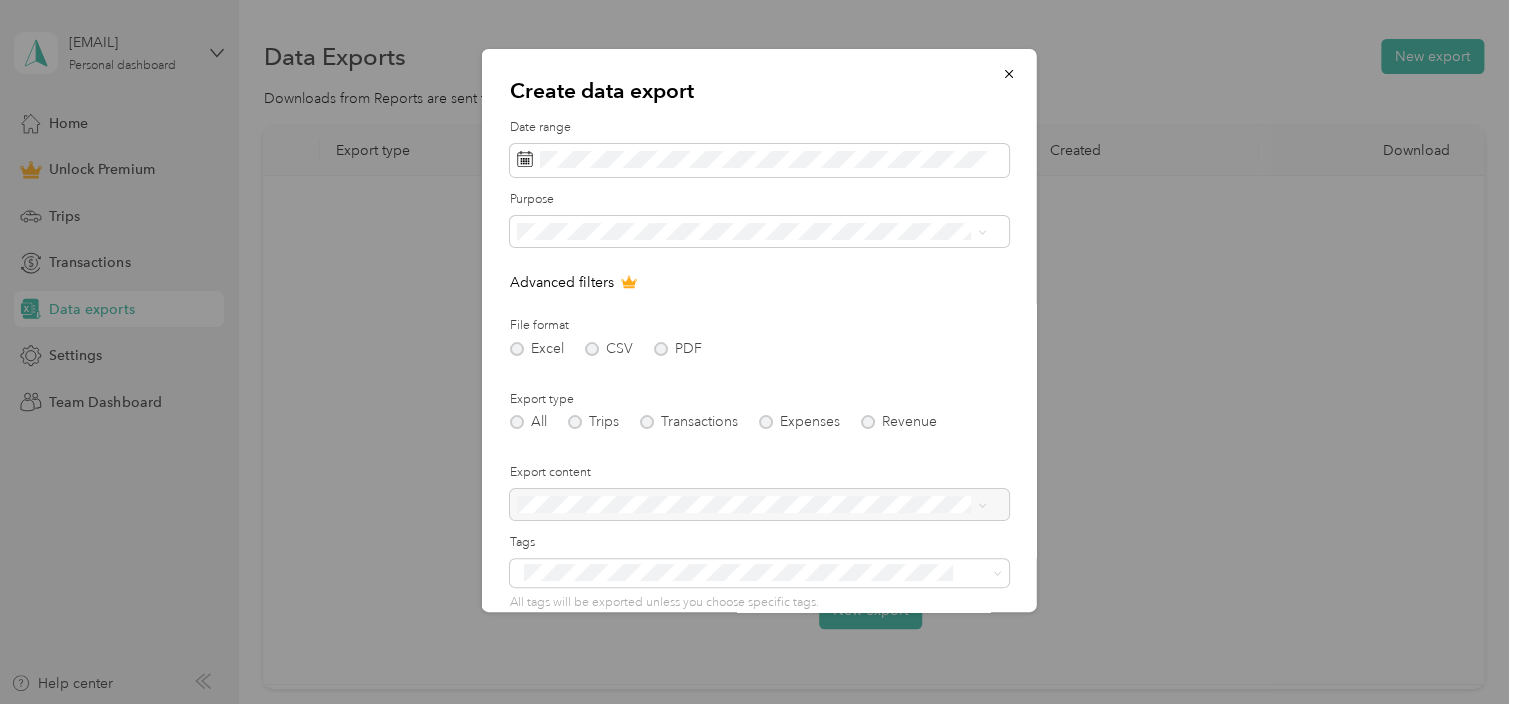 click on "Work" at bounding box center (751, 298) 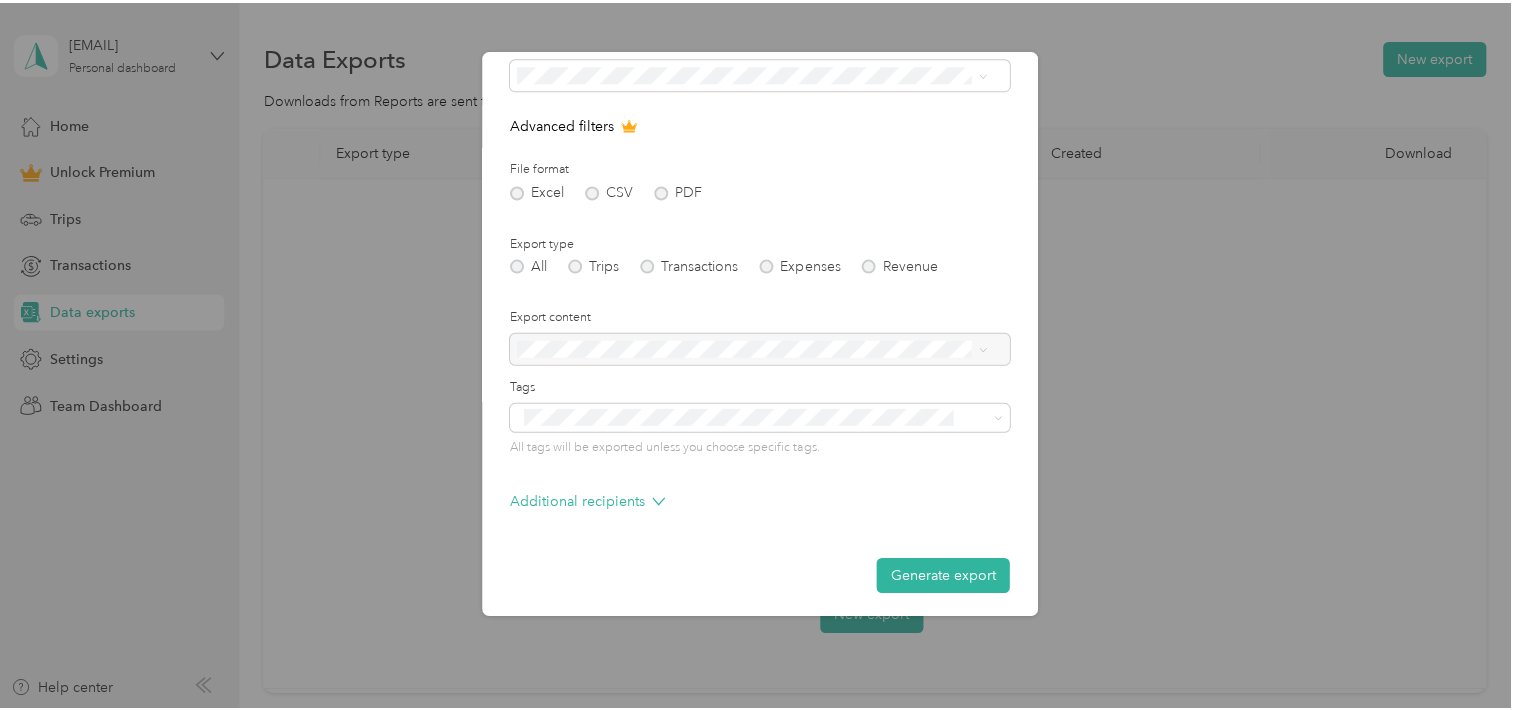 scroll, scrollTop: 164, scrollLeft: 0, axis: vertical 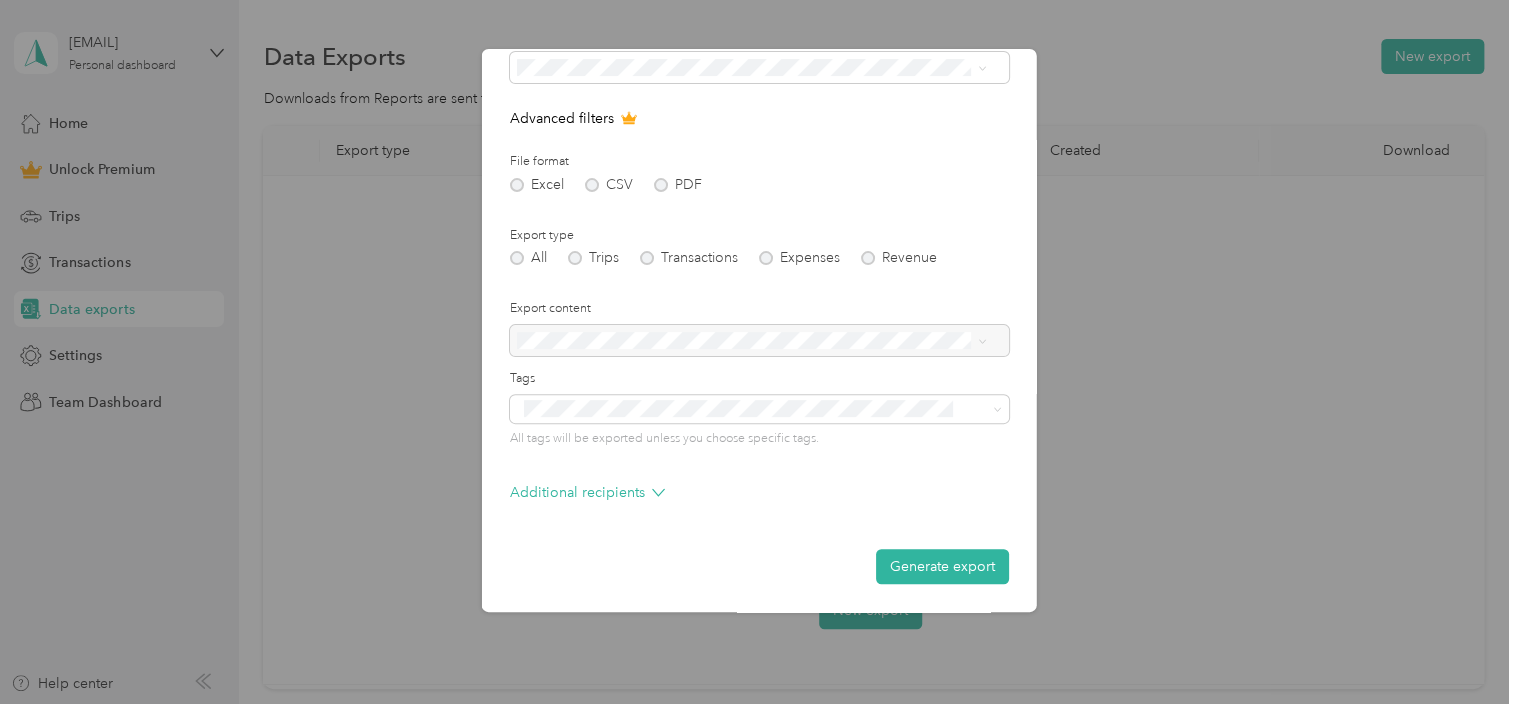click on "Create data export Date range   Purpose   Advanced filters   File format   Excel CSV PDF Export type   All Trips Transactions Expenses Revenue Export content   Tags   All tags will be exported unless you choose specific tags. Additional recipients Generate export" at bounding box center (759, 330) 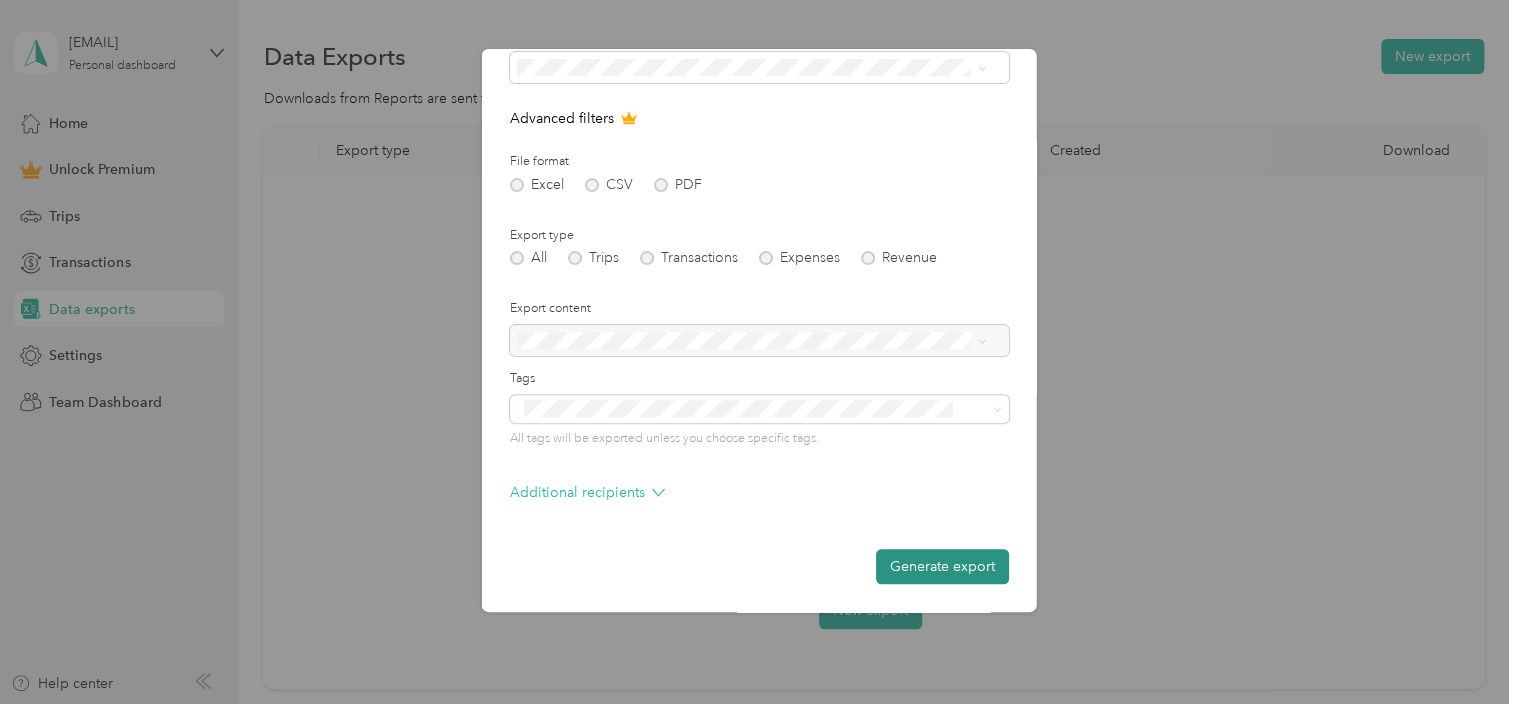click on "Generate export" at bounding box center (942, 566) 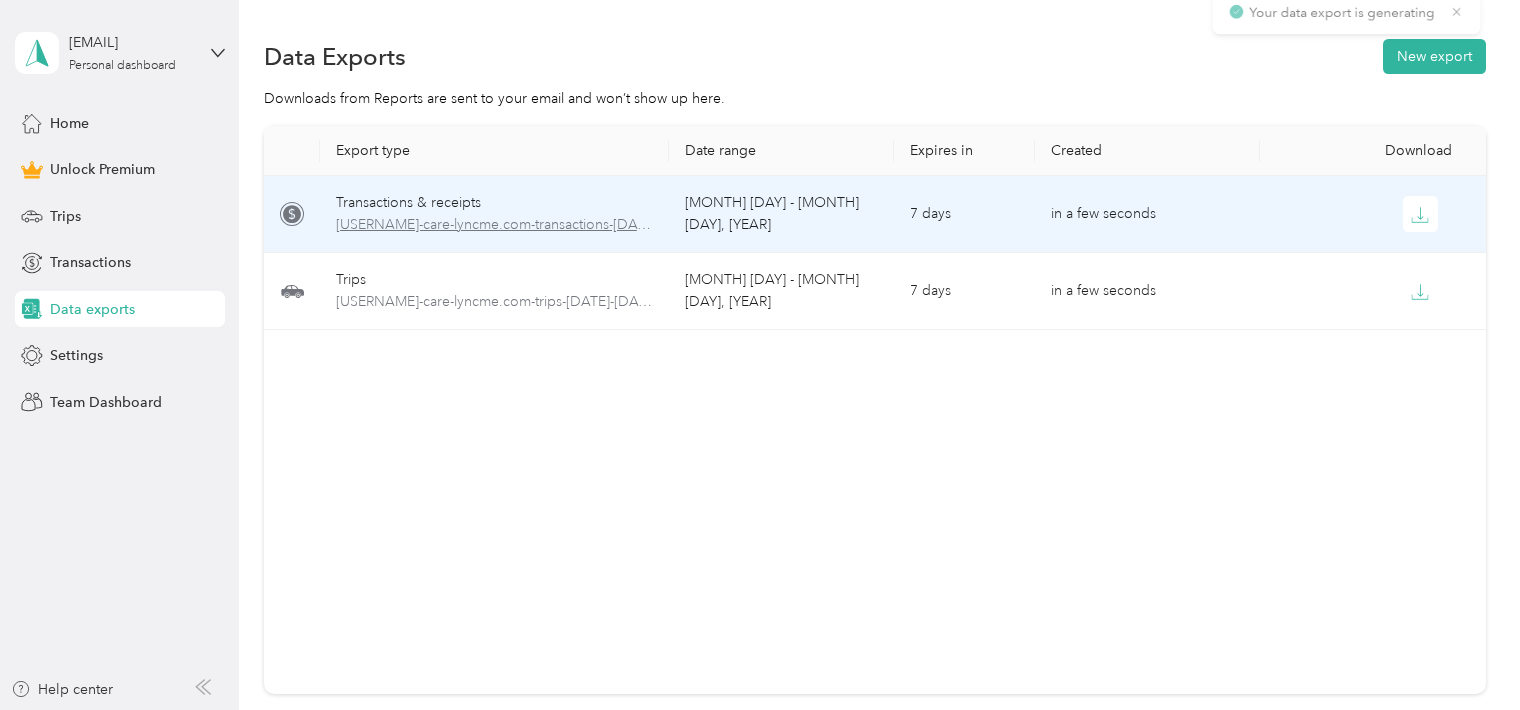 click on "[USERNAME]-example.com-transactions-[DATE]-[DATE].xlsx" at bounding box center (494, 225) 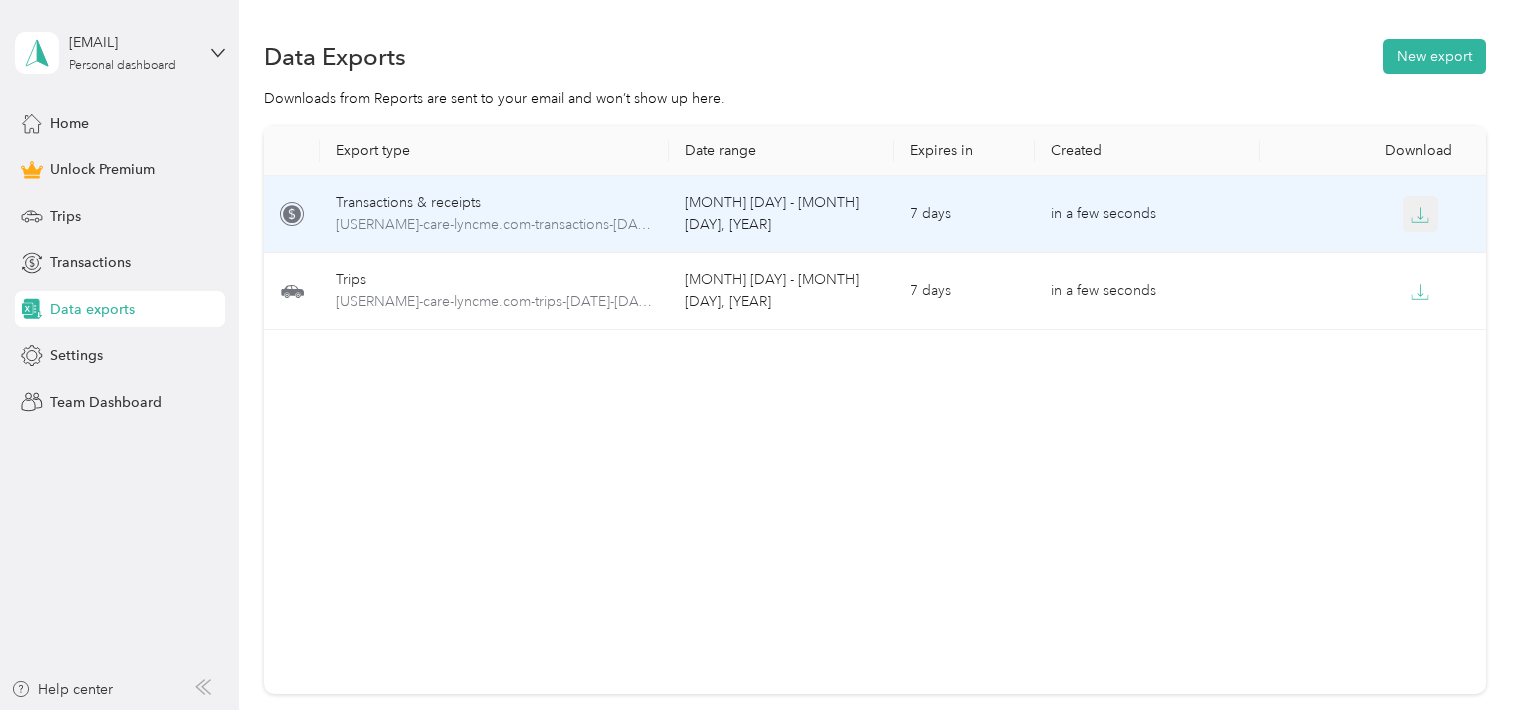 click 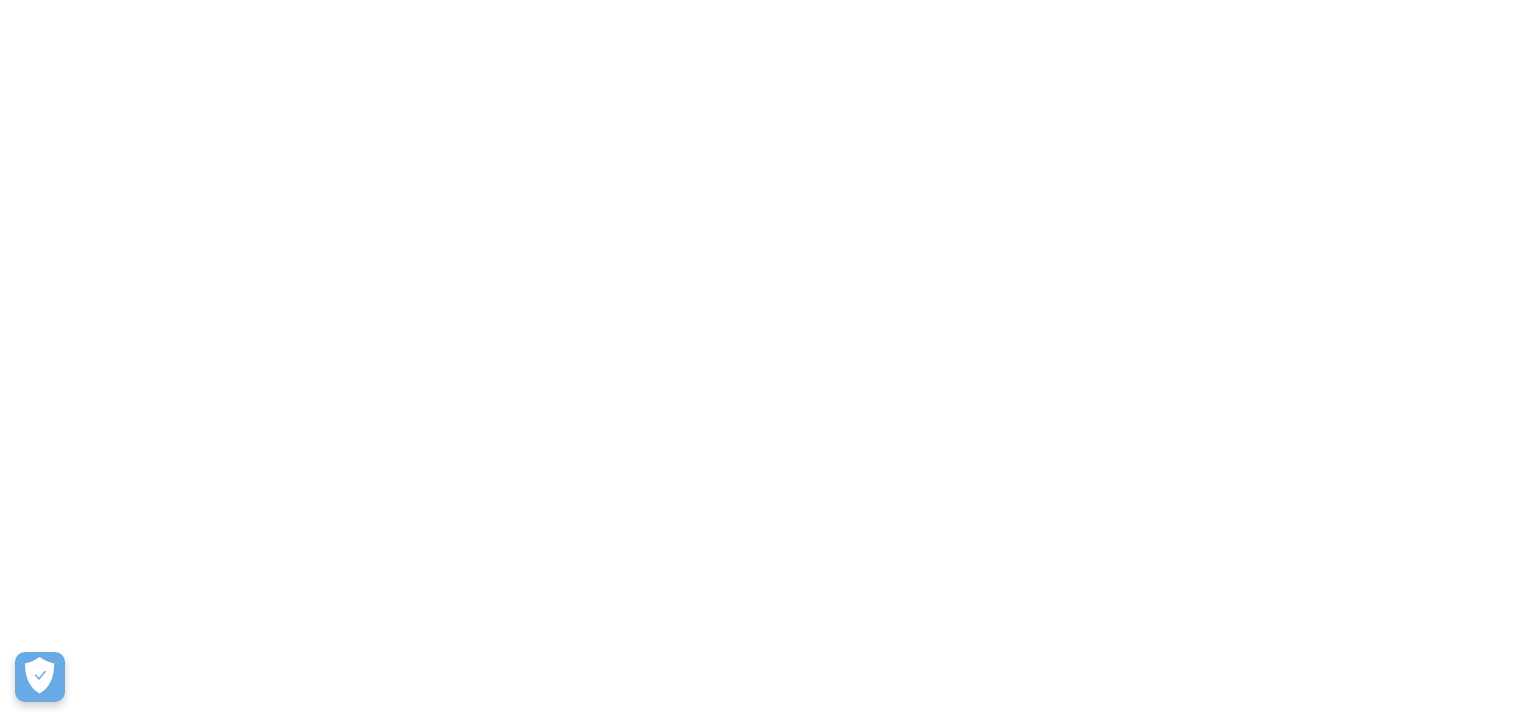 scroll, scrollTop: 0, scrollLeft: 0, axis: both 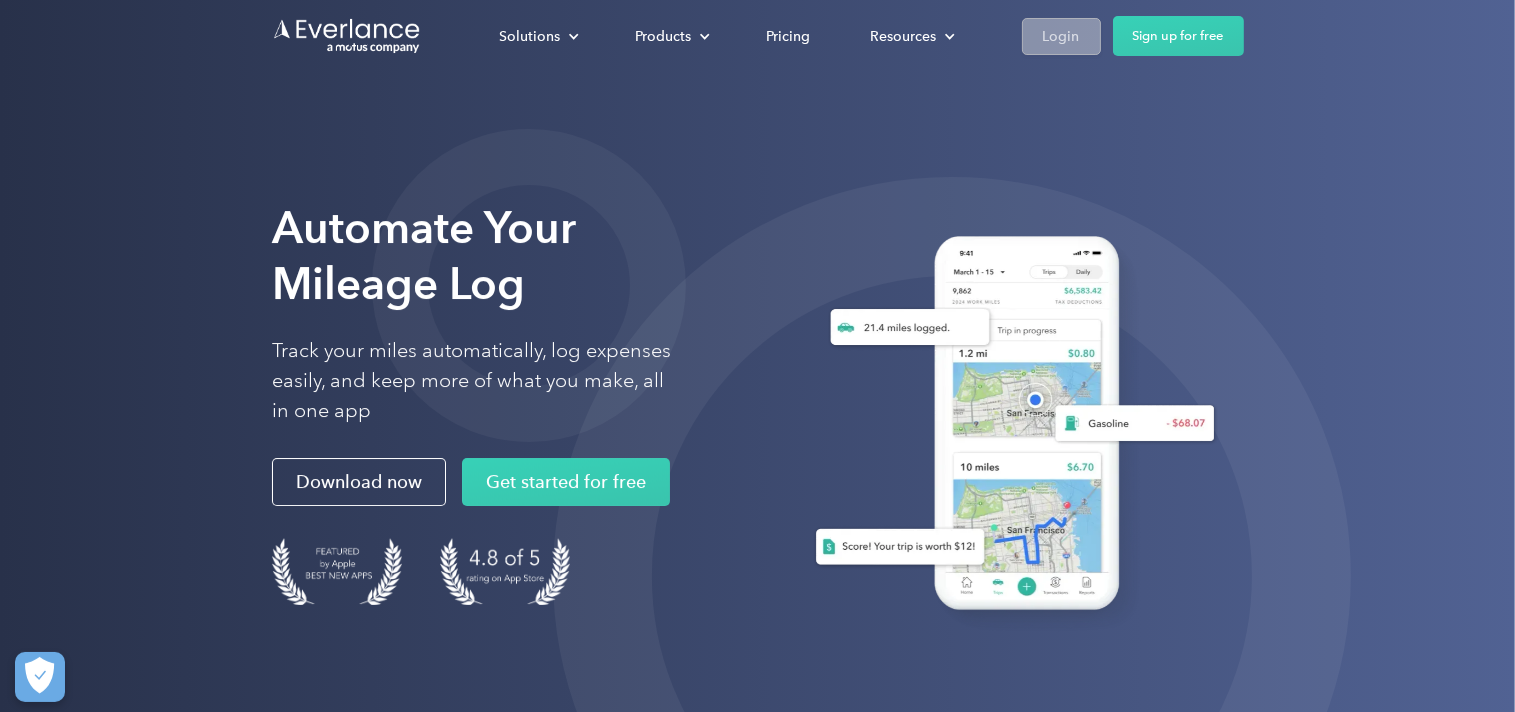 click on "Login" at bounding box center [1061, 36] 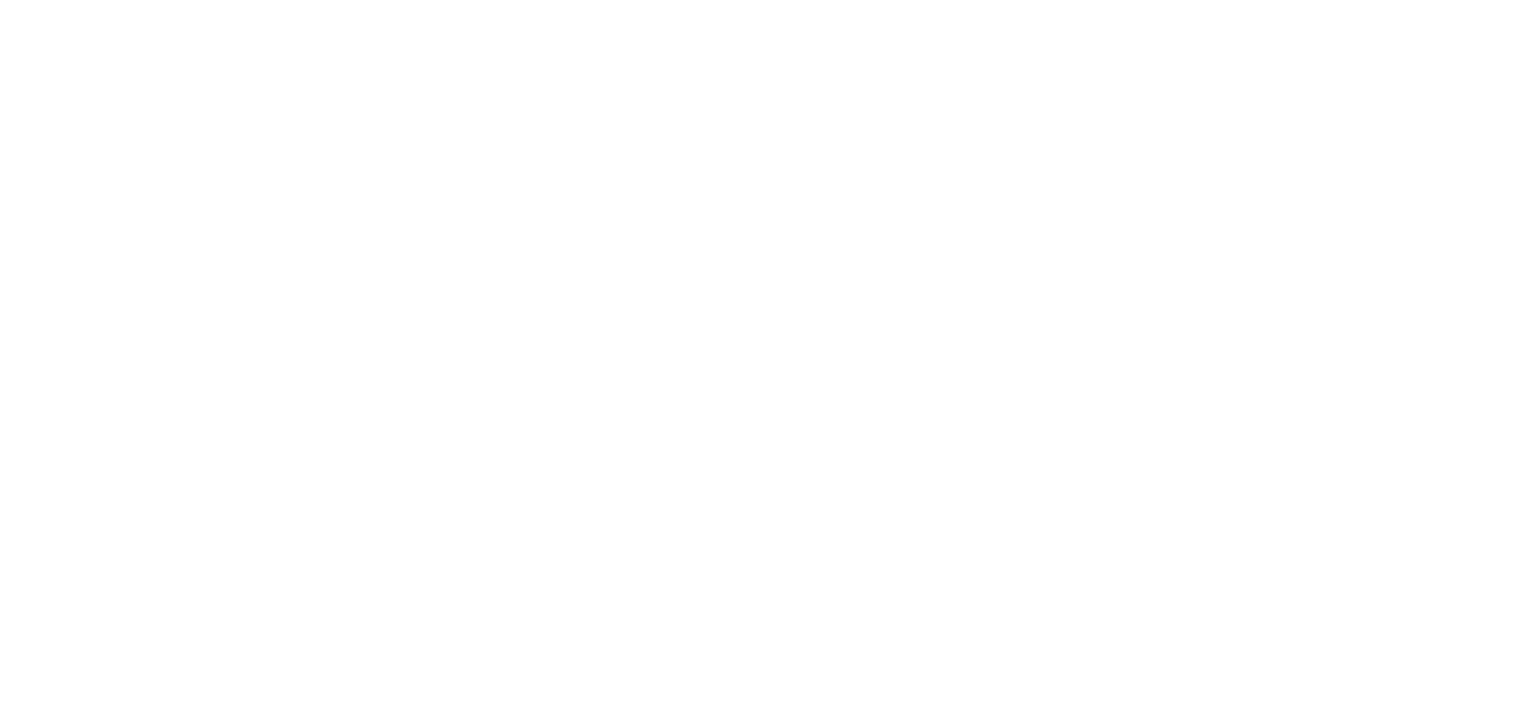 scroll, scrollTop: 0, scrollLeft: 0, axis: both 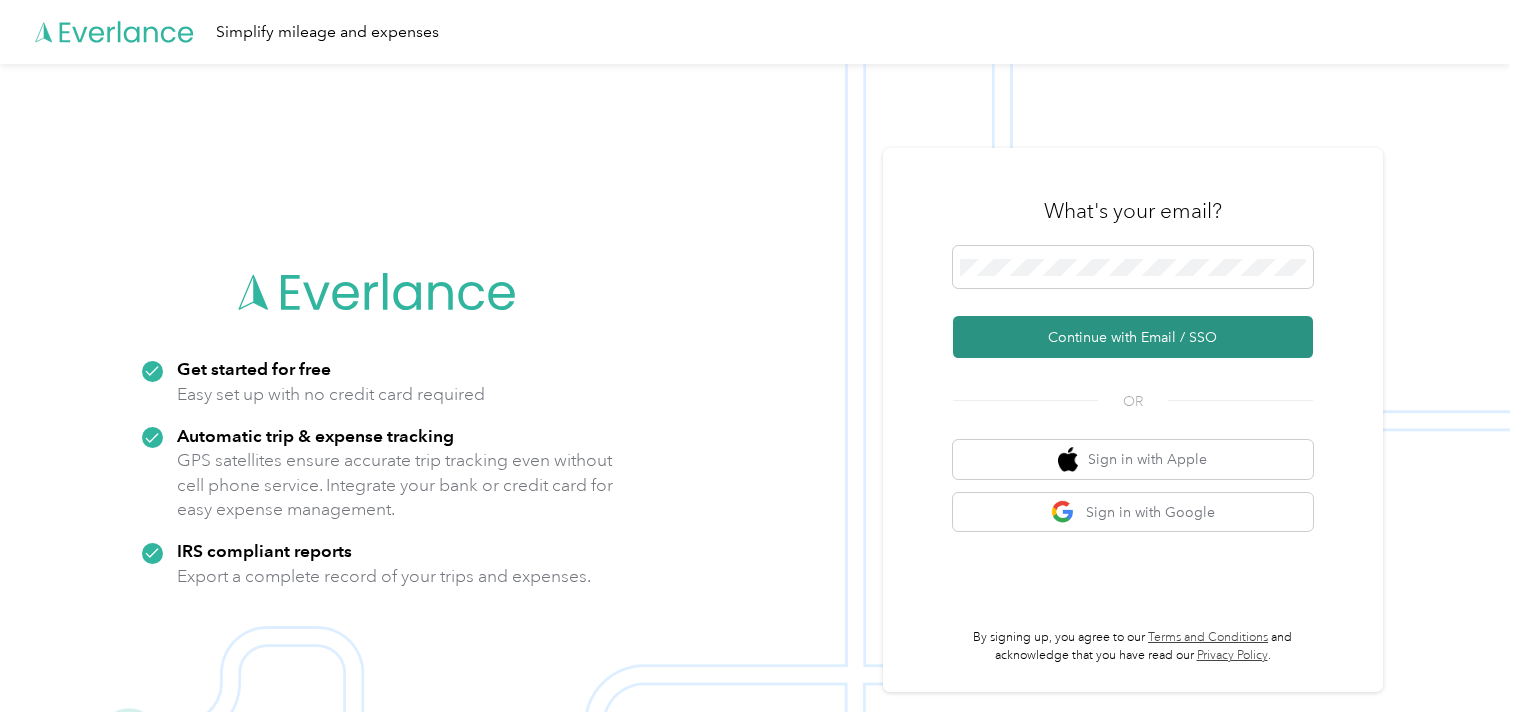 click on "Continue with Email / SSO" at bounding box center [1133, 337] 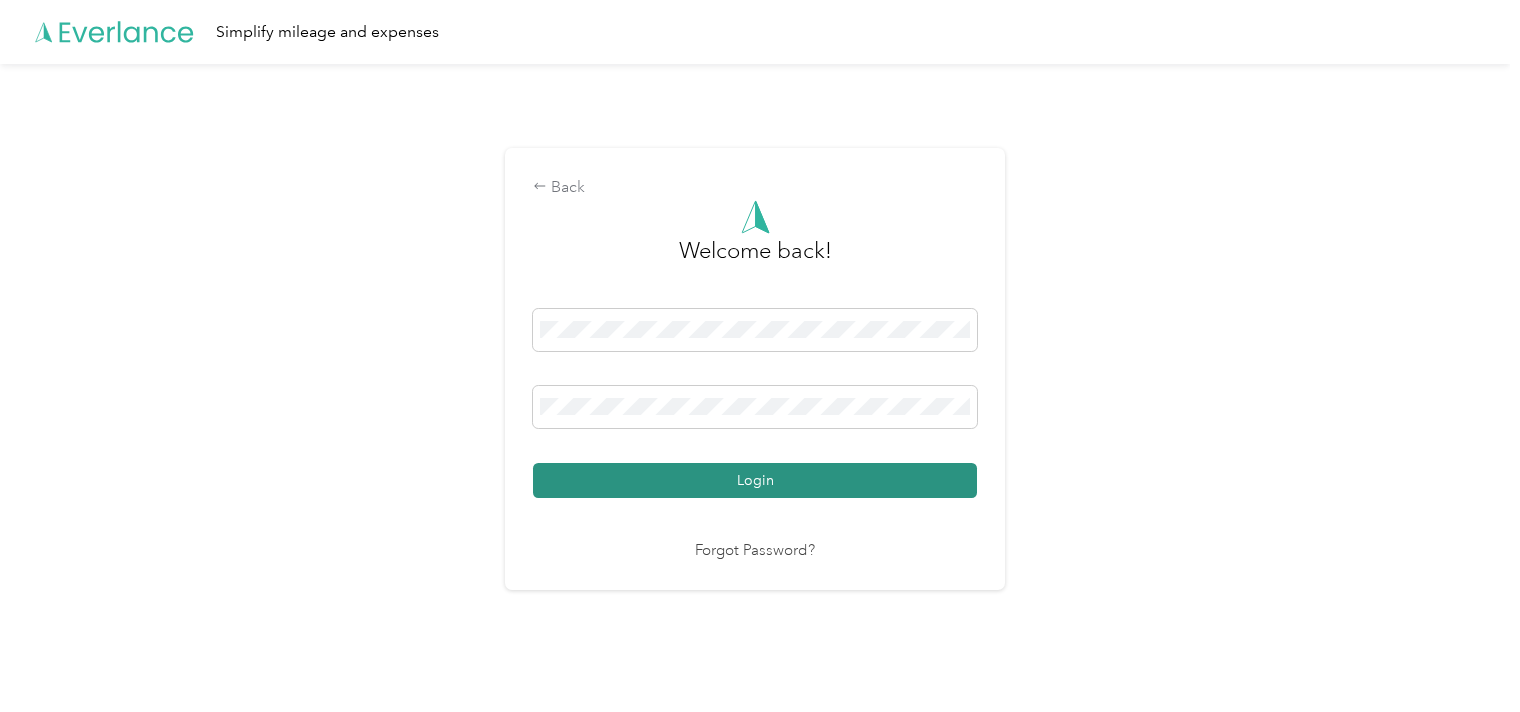 click on "Login" at bounding box center (755, 480) 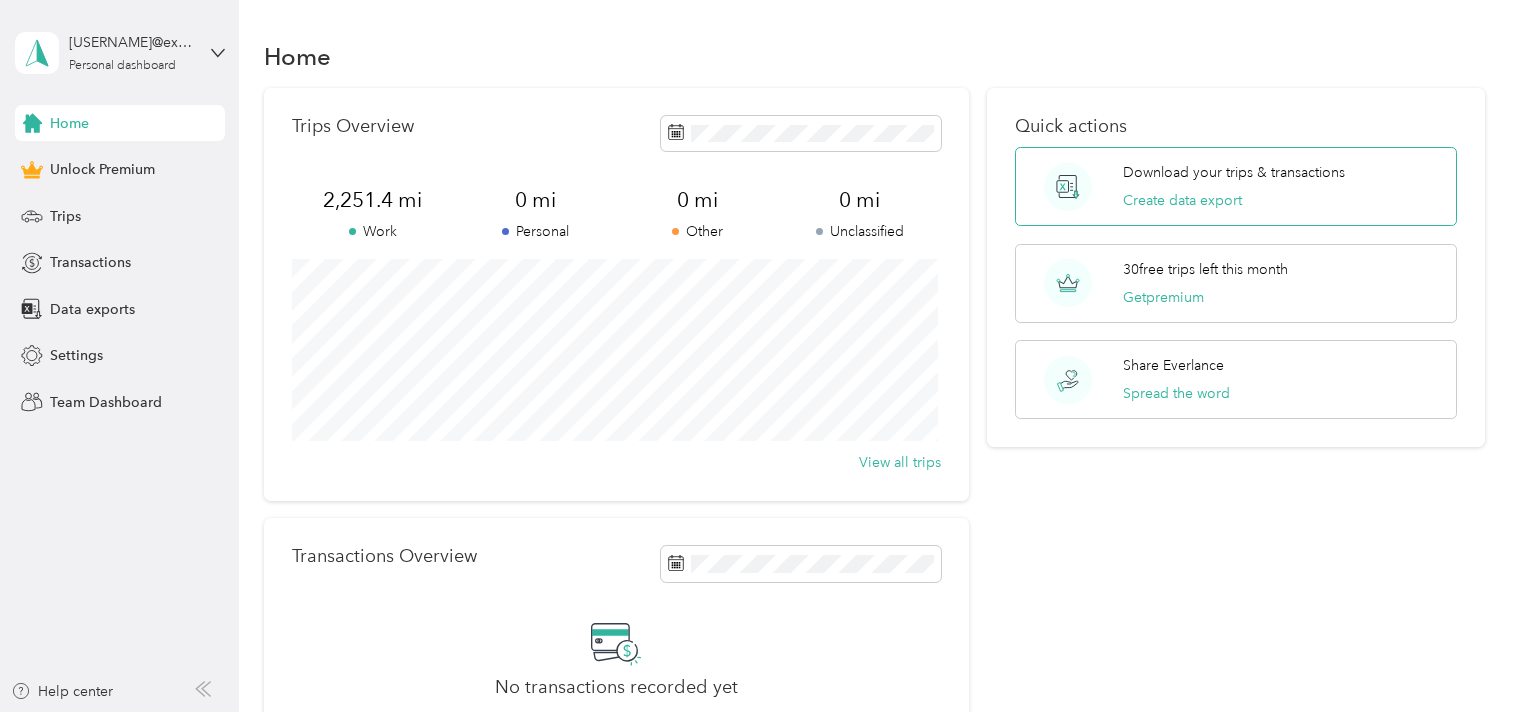 click on "Download your trips & transactions Create data export" at bounding box center [1234, 186] 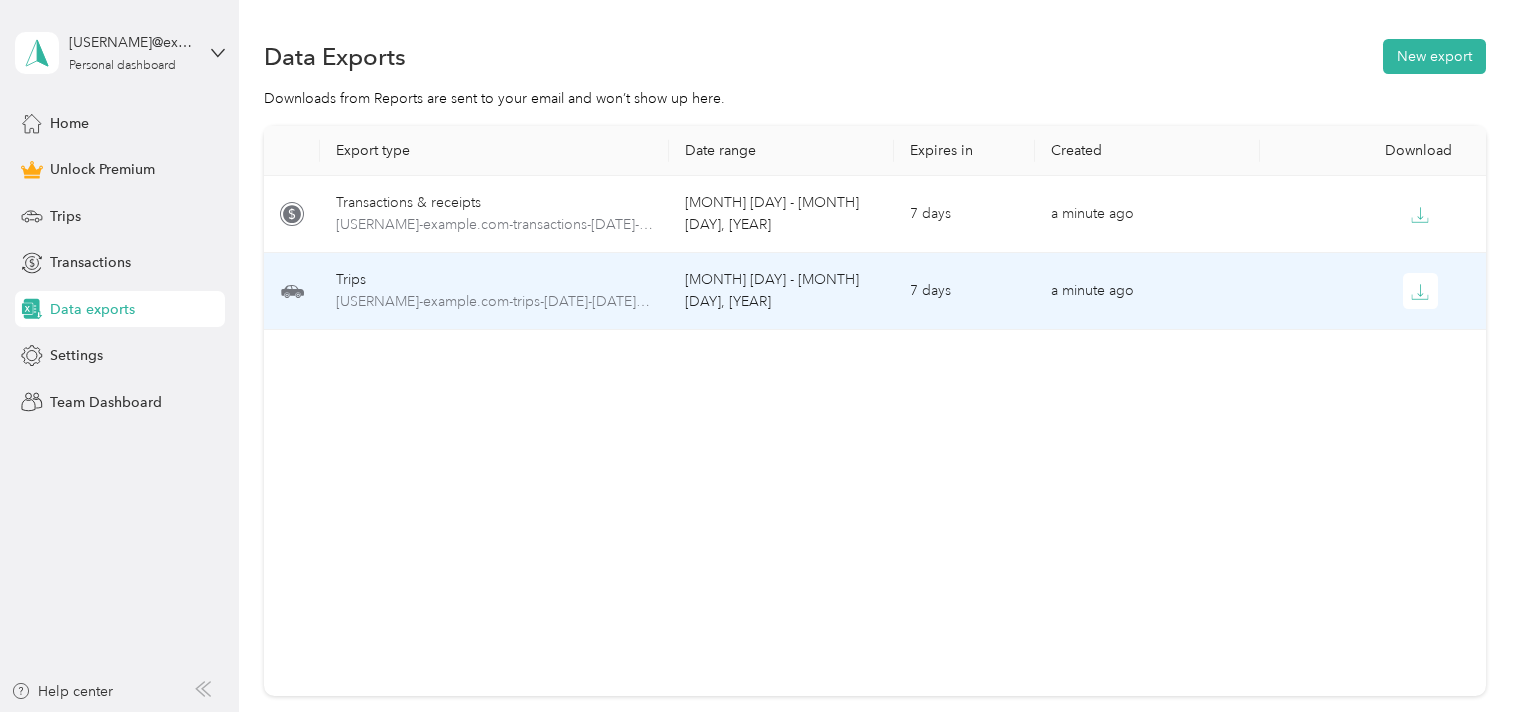 click on "Trips" at bounding box center [494, 280] 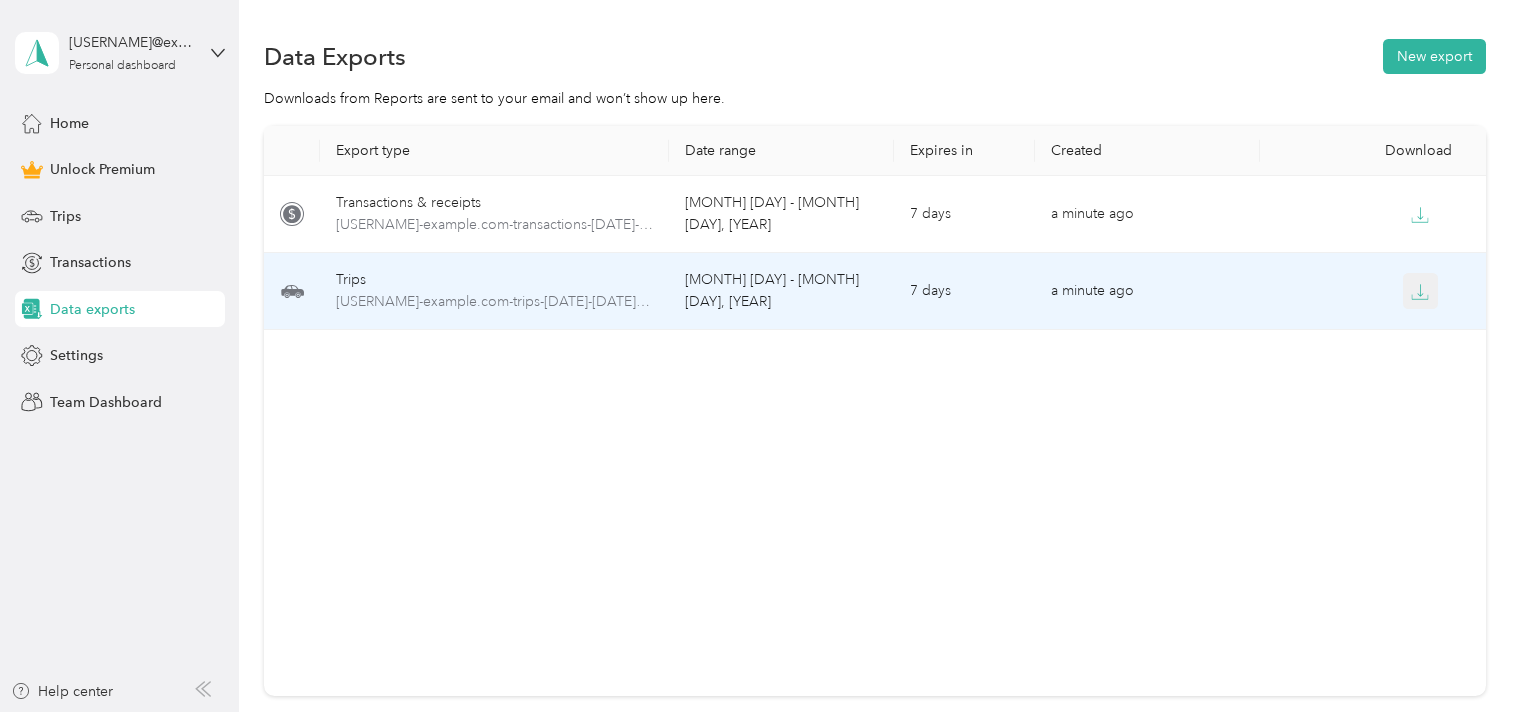 click 